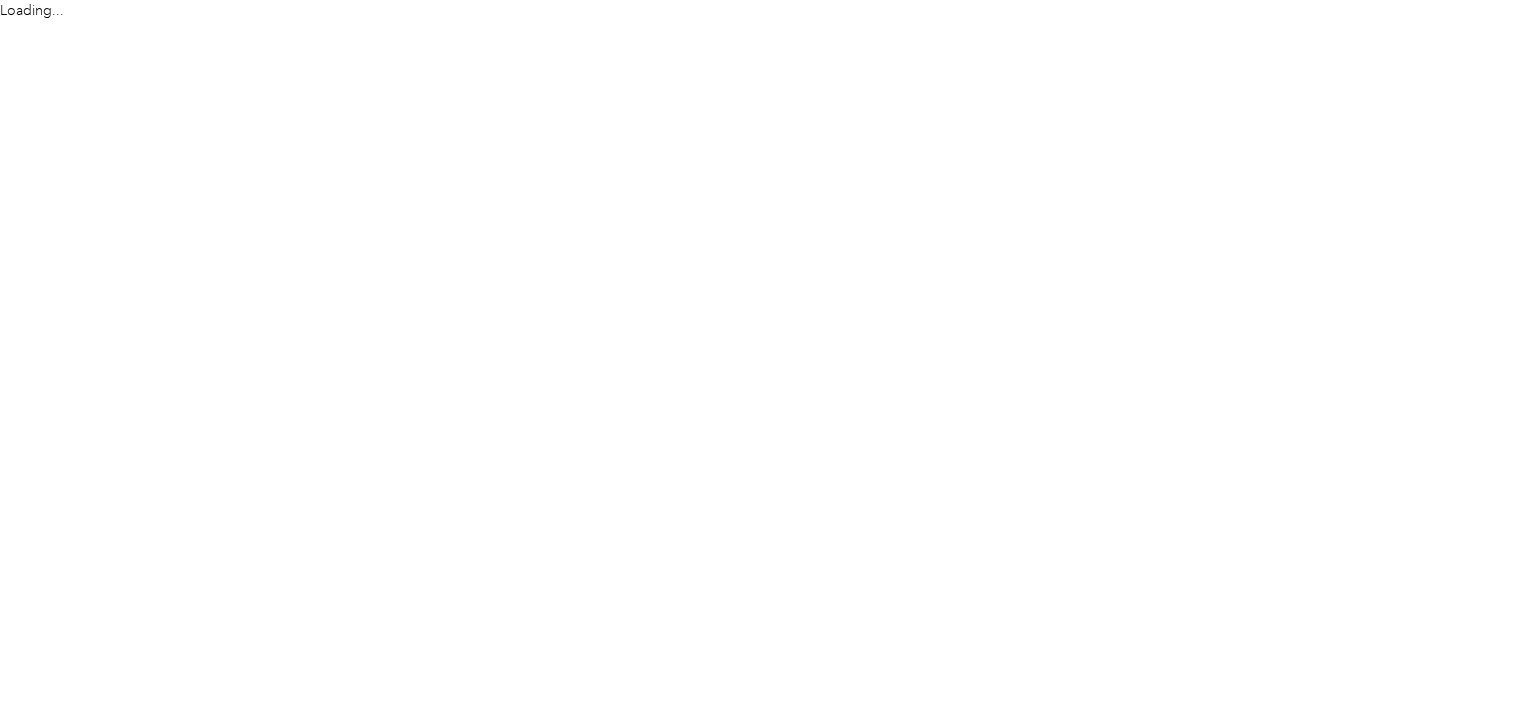 scroll, scrollTop: 0, scrollLeft: 0, axis: both 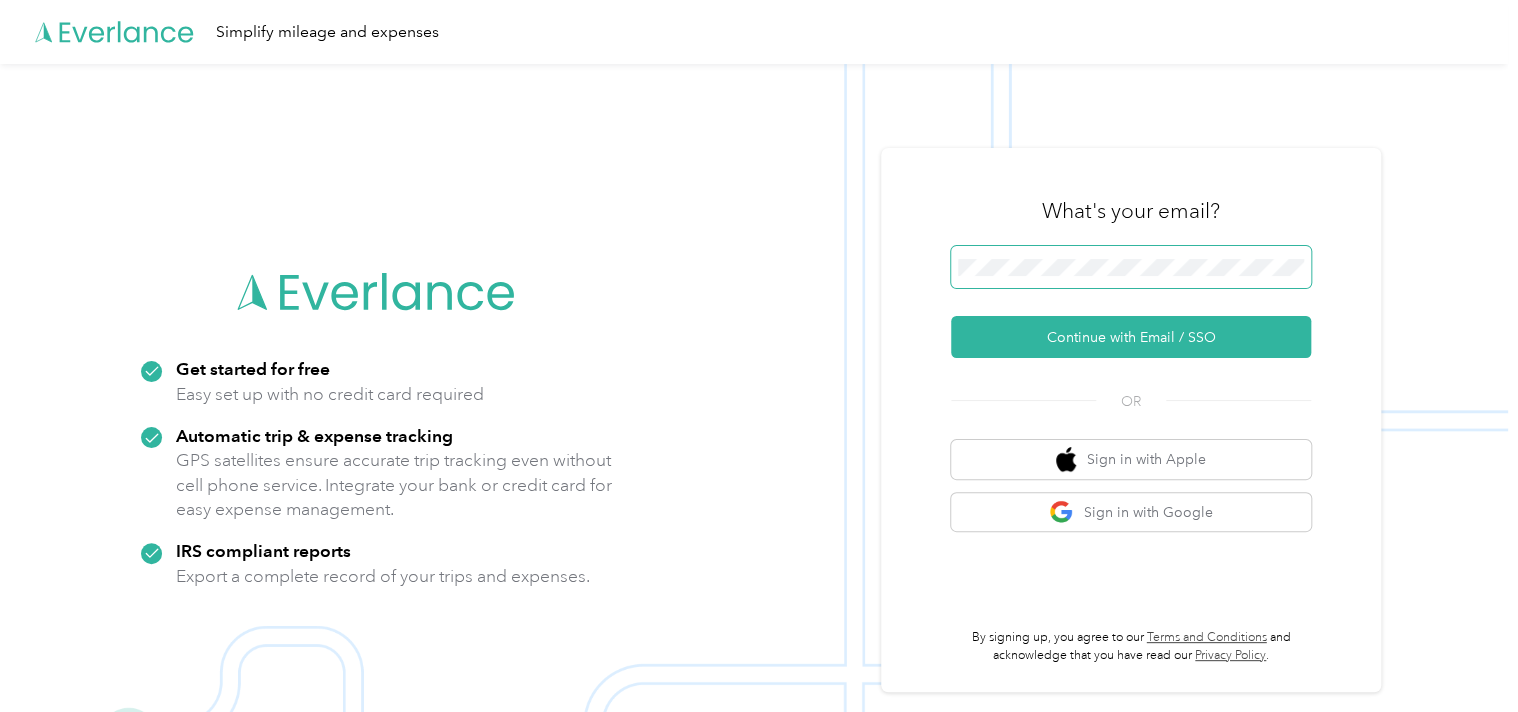 click at bounding box center (1131, 267) 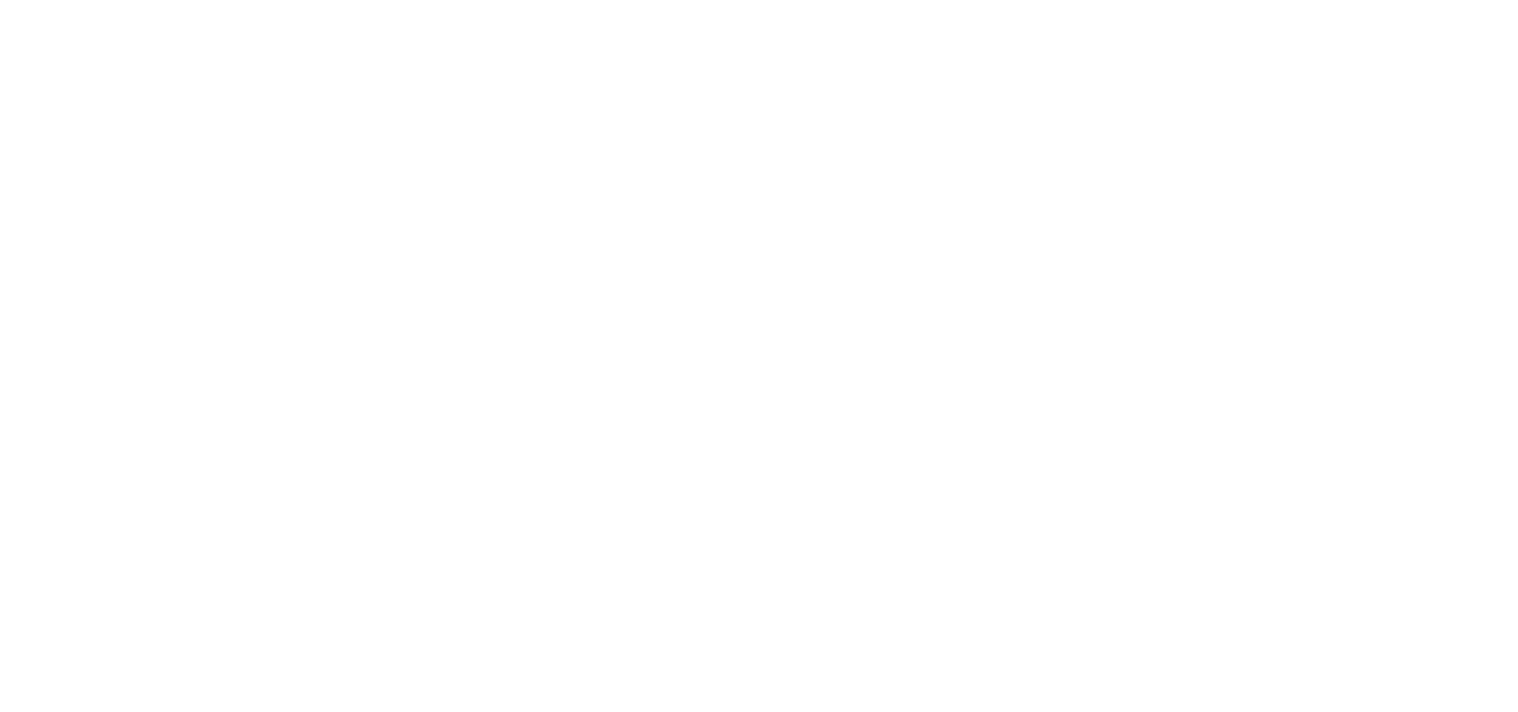 scroll, scrollTop: 0, scrollLeft: 0, axis: both 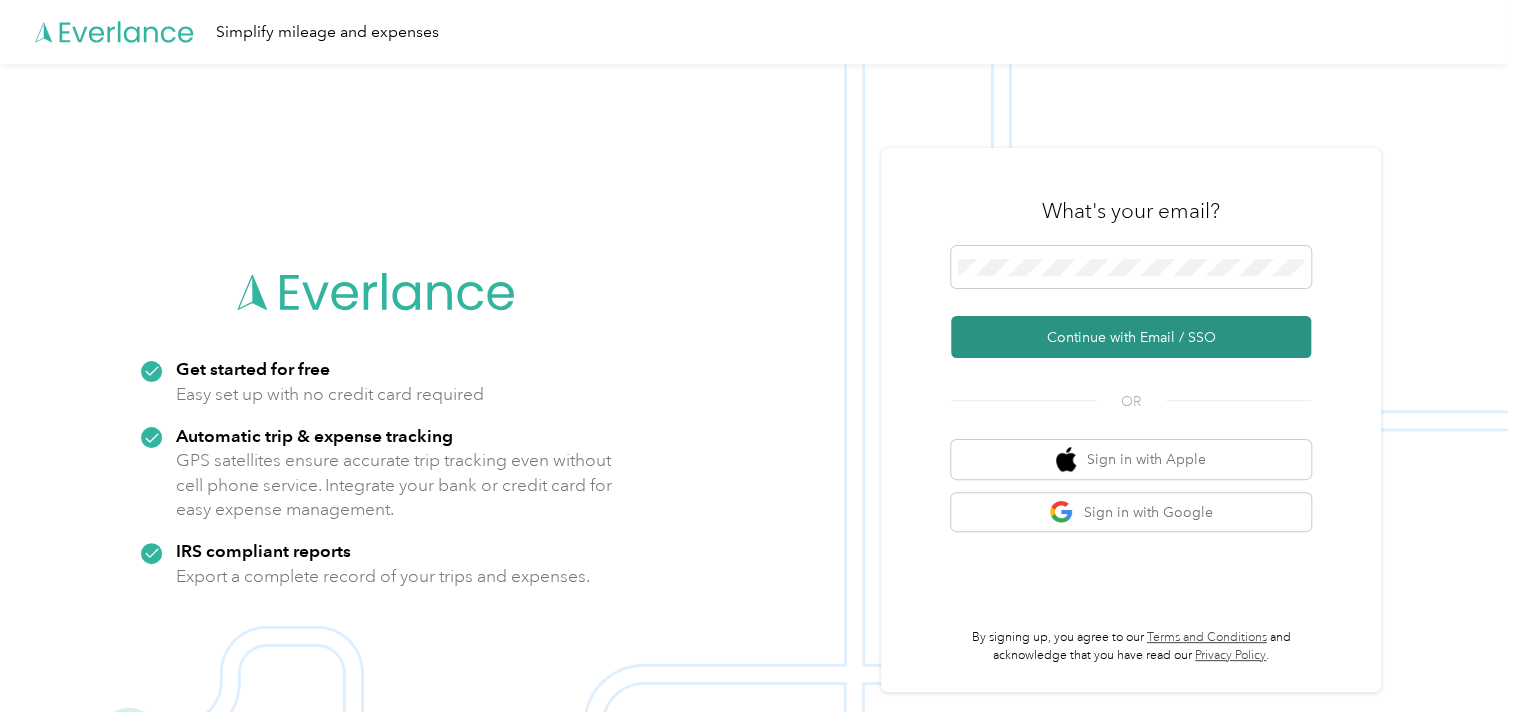 click on "Continue with Email / SSO" at bounding box center [1131, 337] 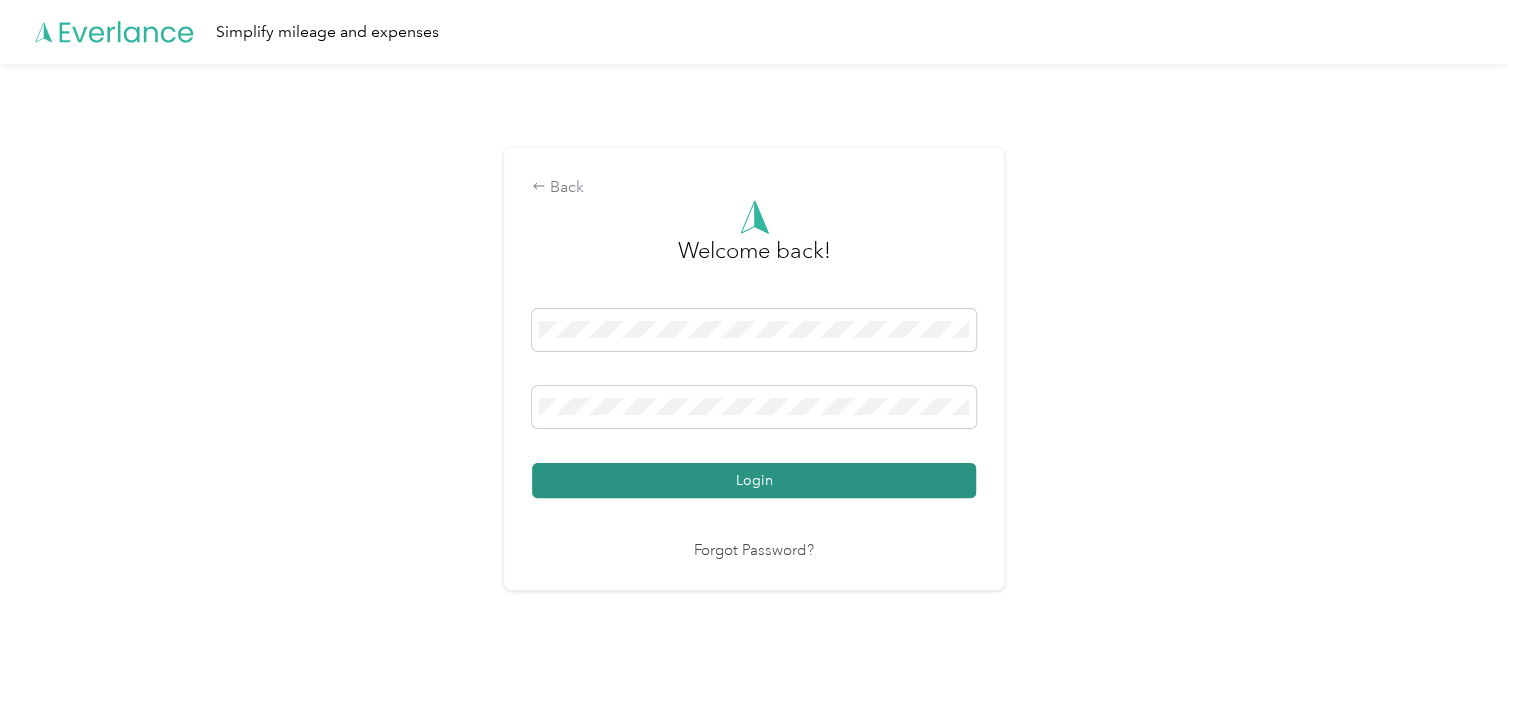 click on "Login" at bounding box center [754, 480] 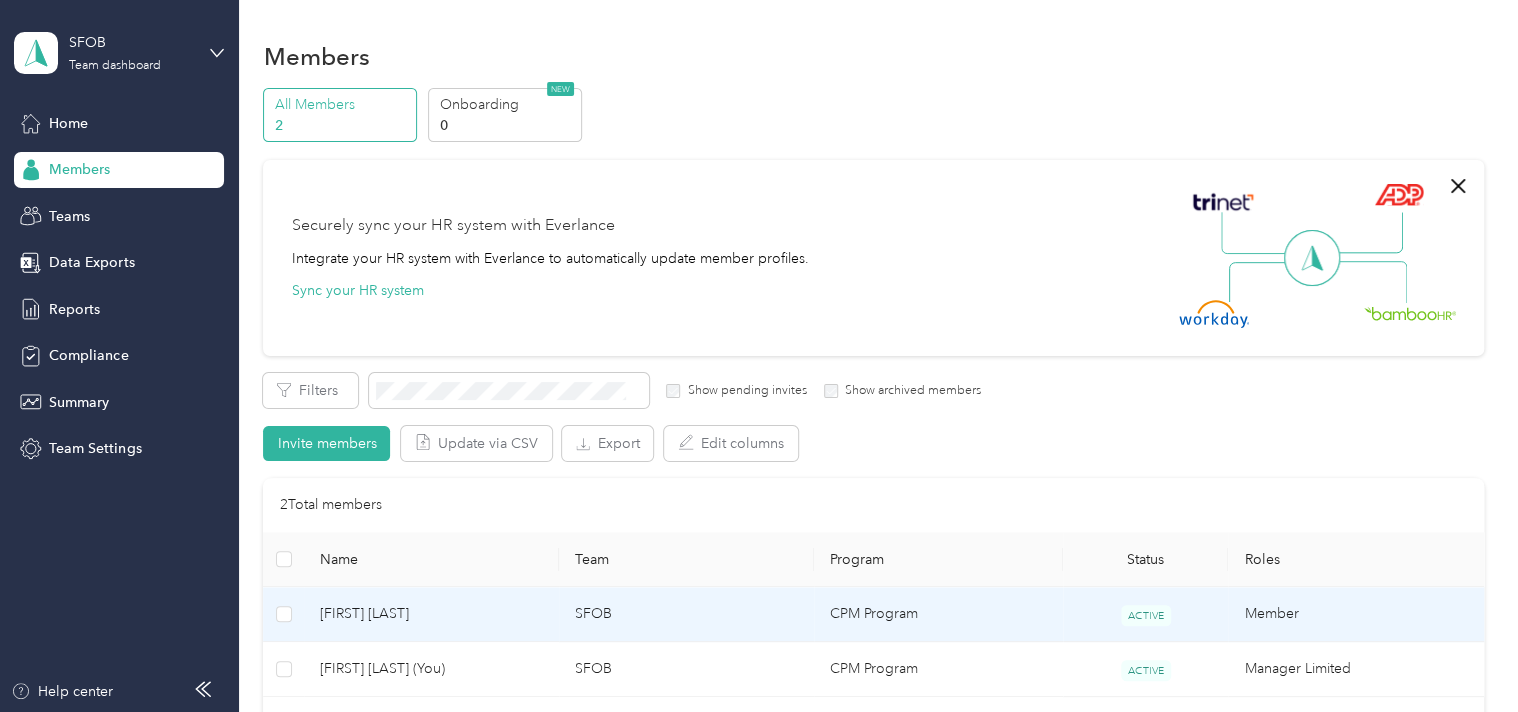 click on "[FIRST] [LAST]" at bounding box center [431, 614] 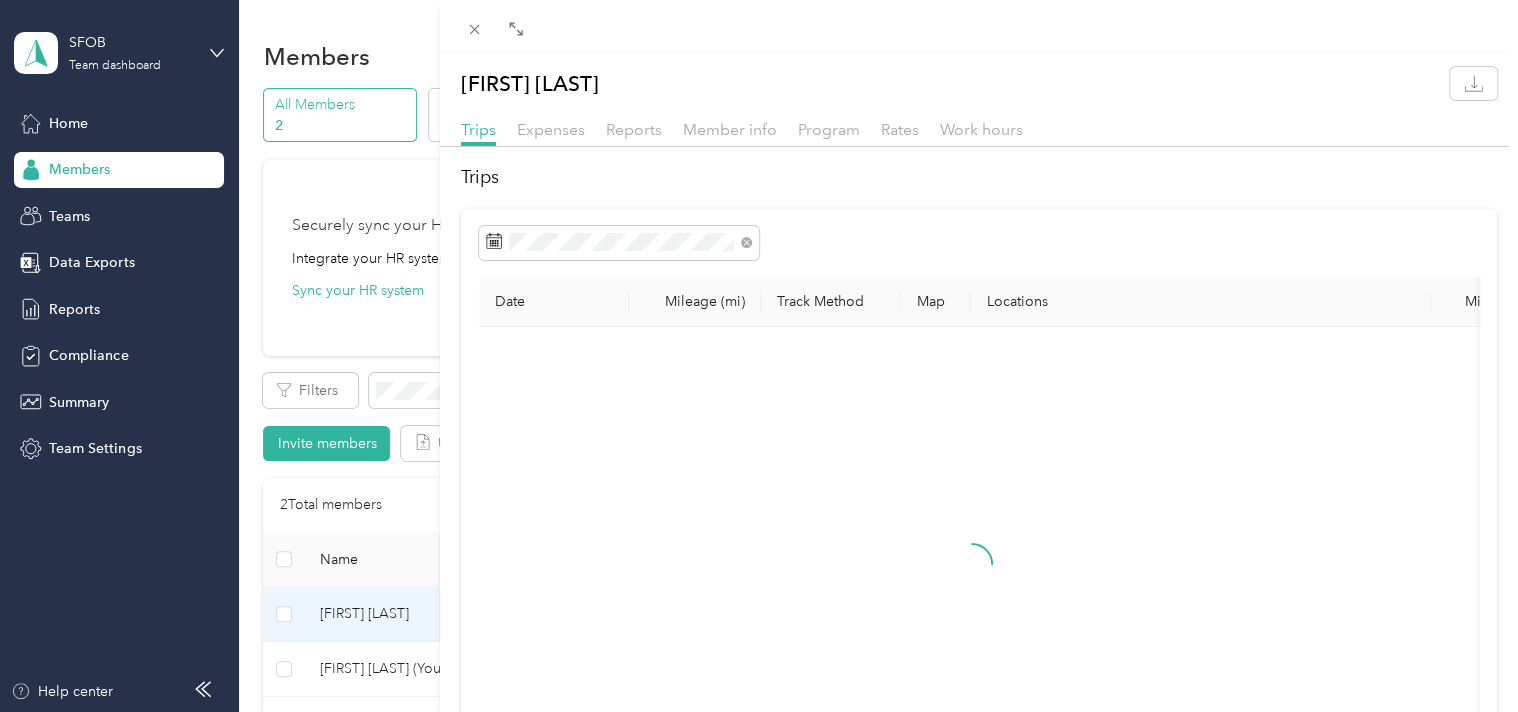 click on "Trips Expenses Reports Member info Program Rates Work hours" at bounding box center (979, 132) 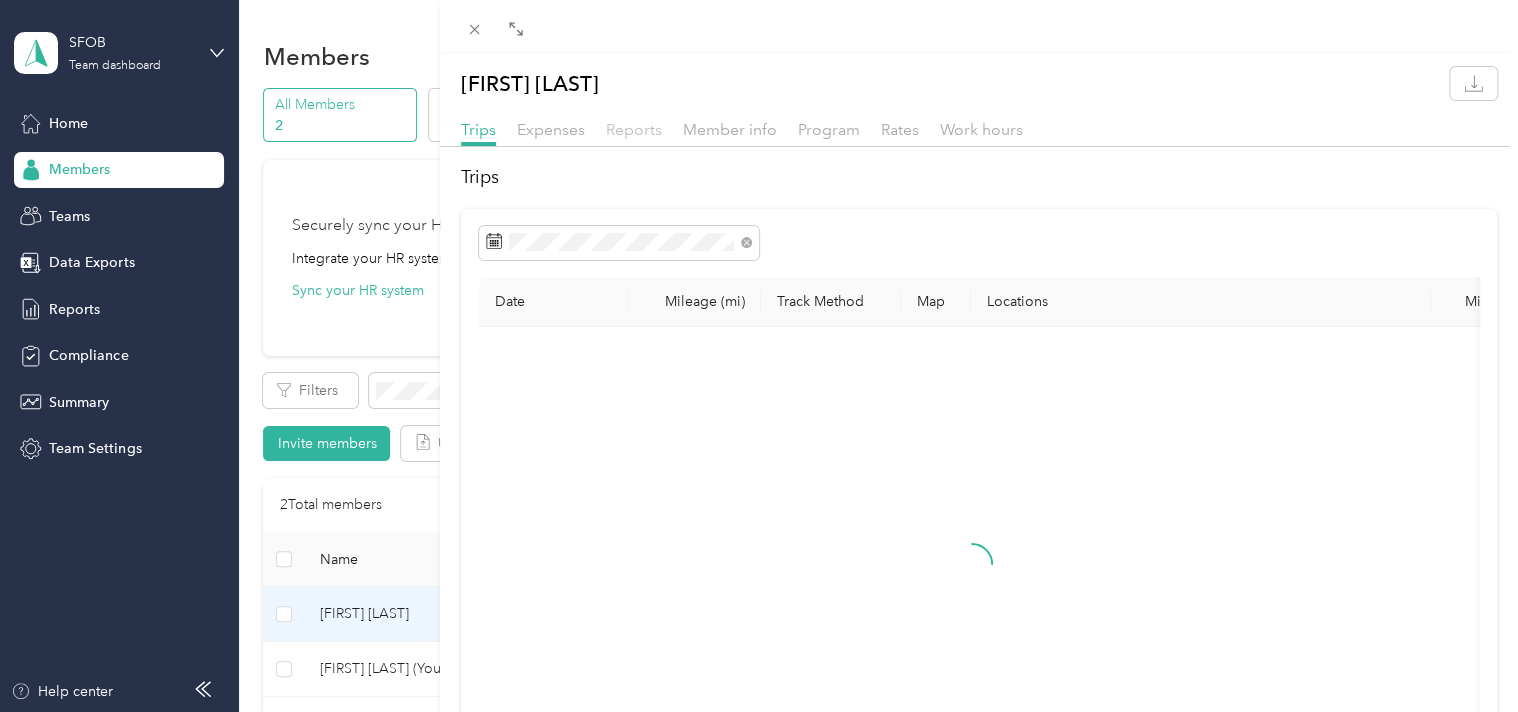click on "Reports" at bounding box center (634, 129) 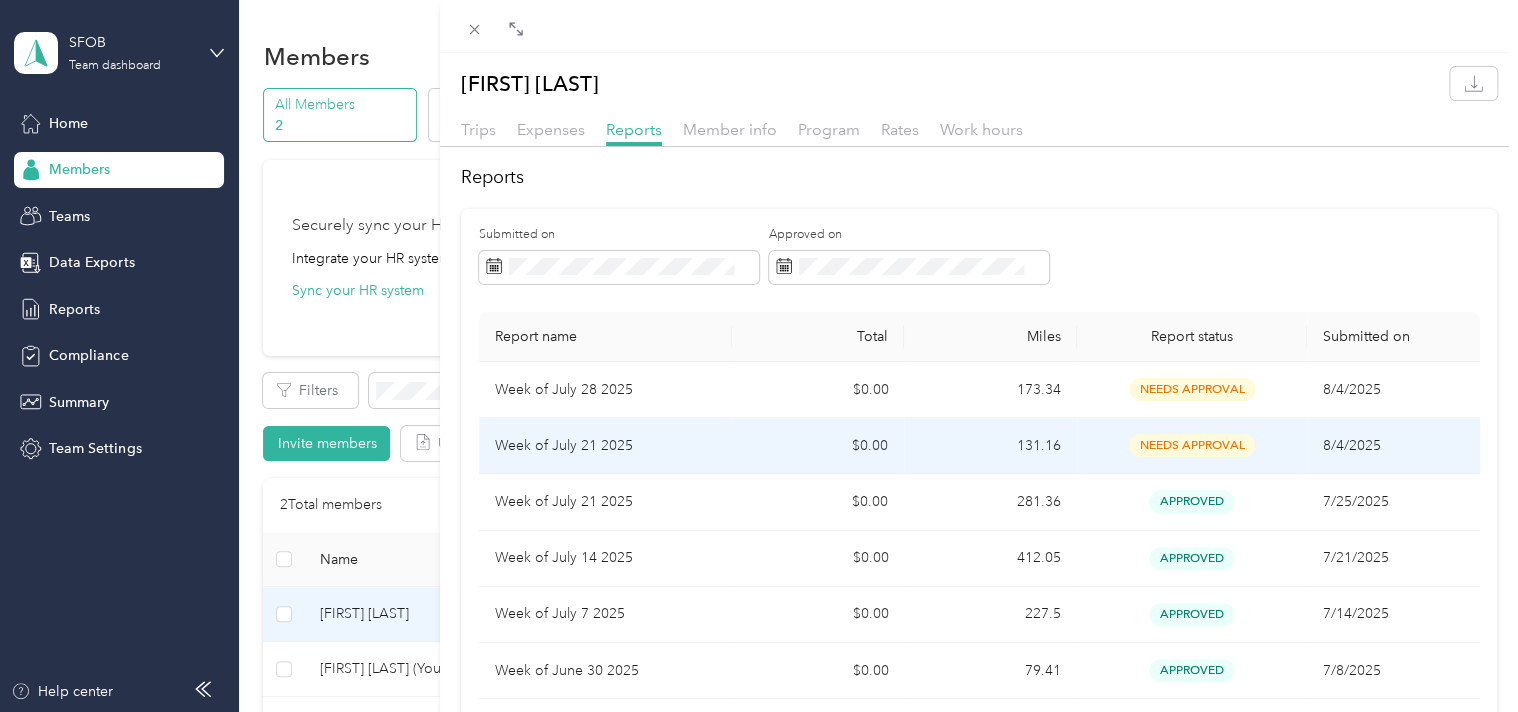 click on "$0.00" at bounding box center [818, 446] 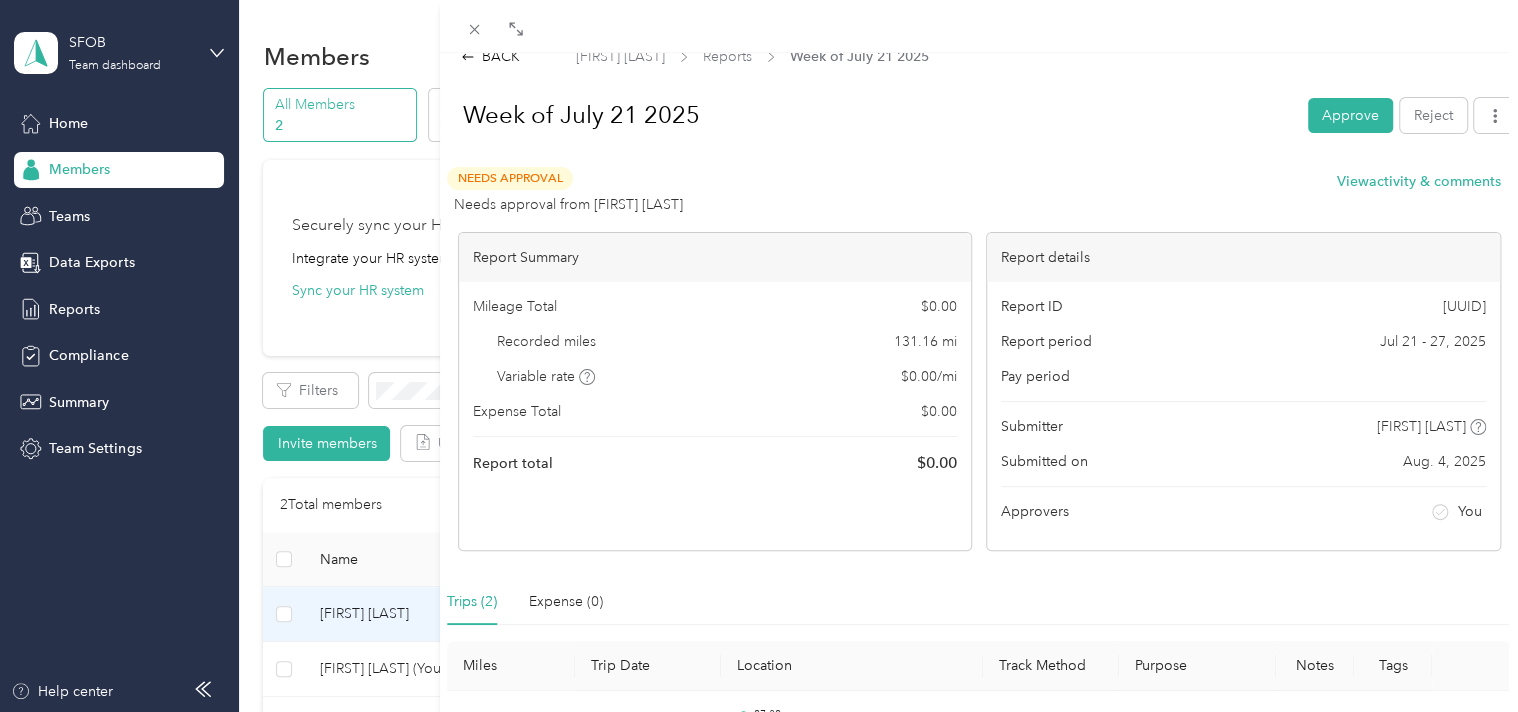 scroll, scrollTop: 0, scrollLeft: 0, axis: both 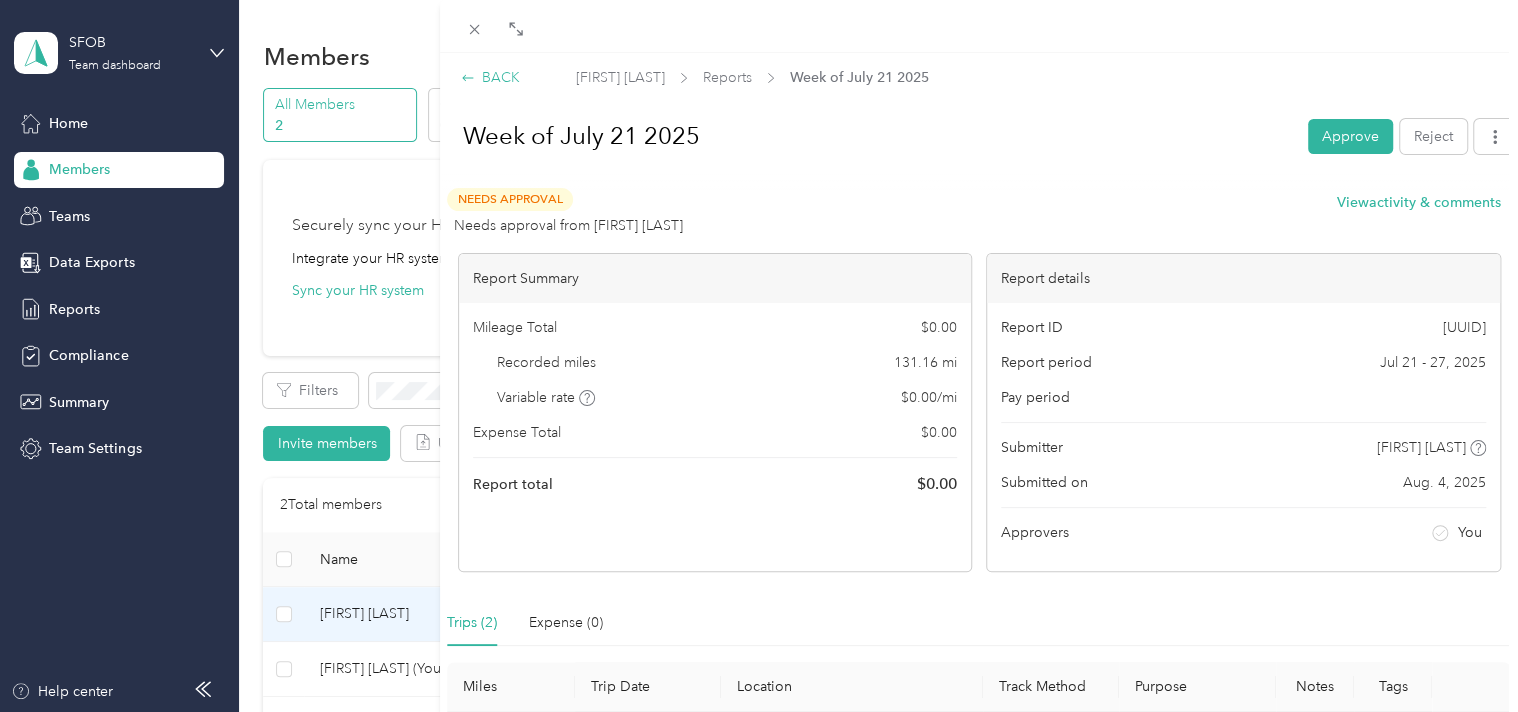 click on "BACK" at bounding box center (490, 77) 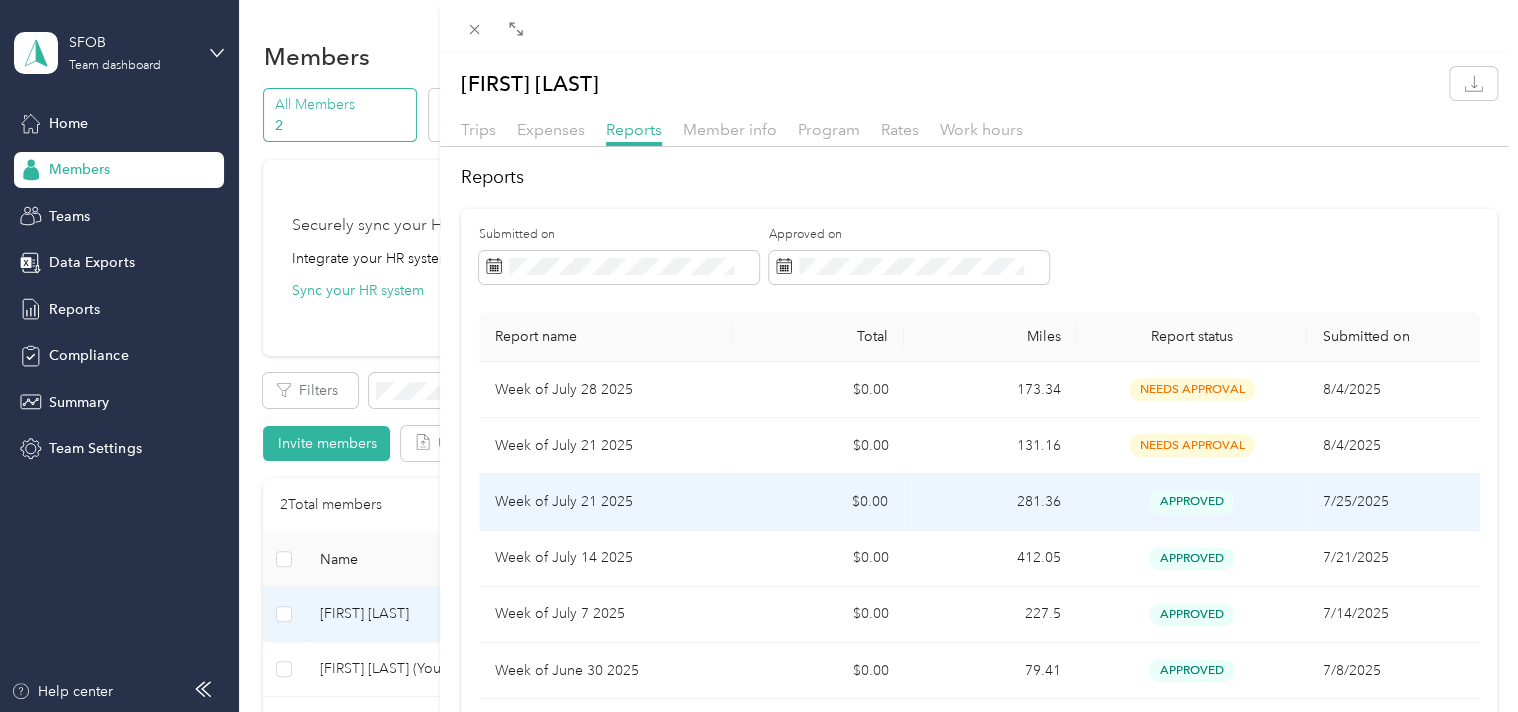 click on "$0.00" at bounding box center (818, 502) 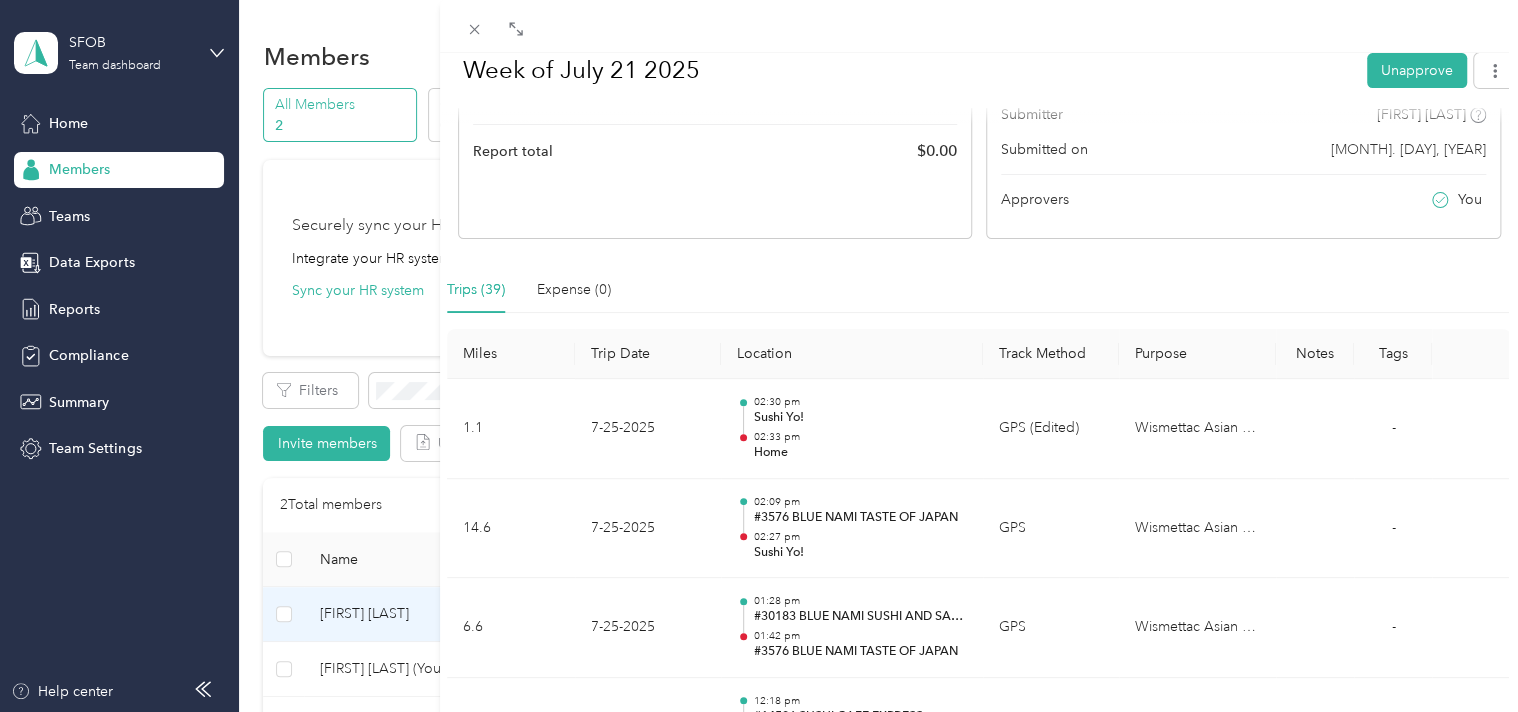 scroll, scrollTop: 0, scrollLeft: 0, axis: both 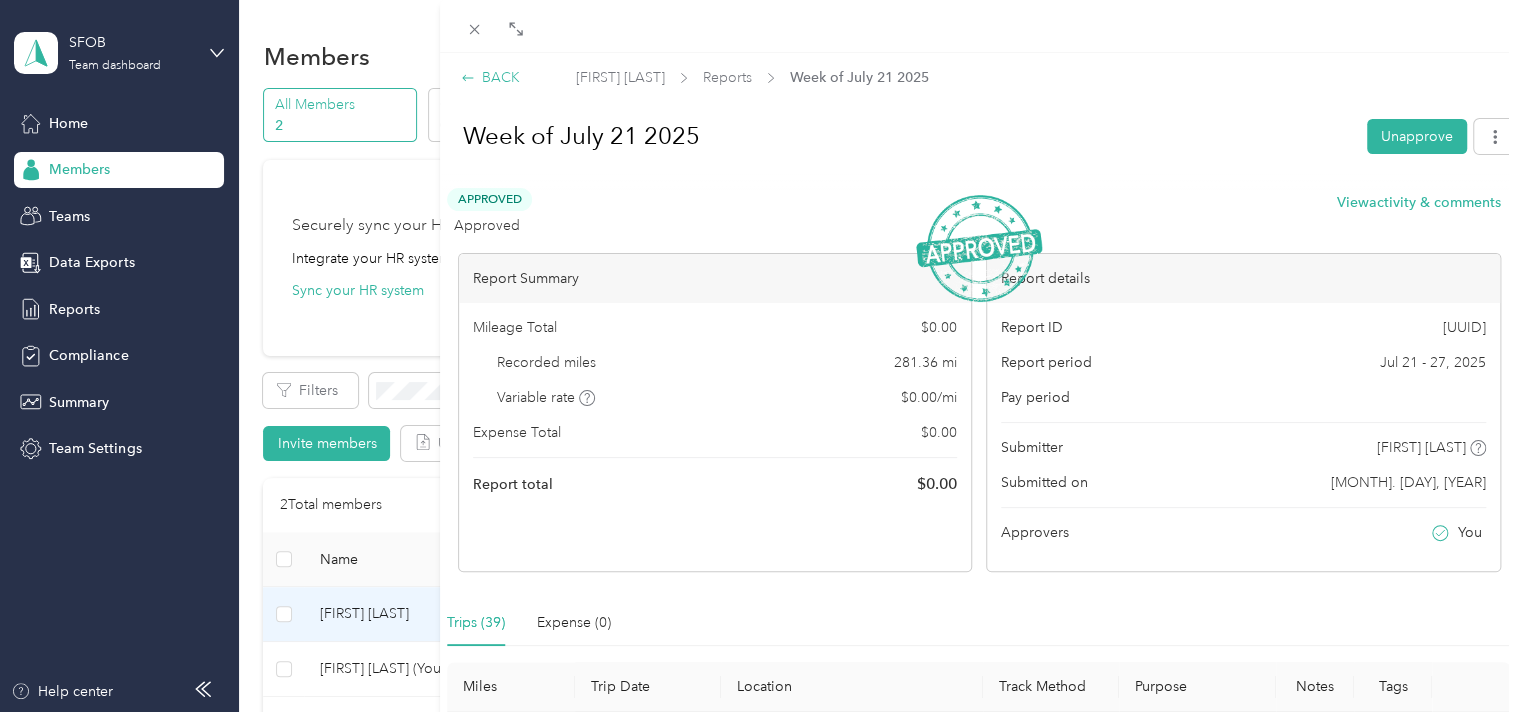 click on "BACK" at bounding box center (490, 77) 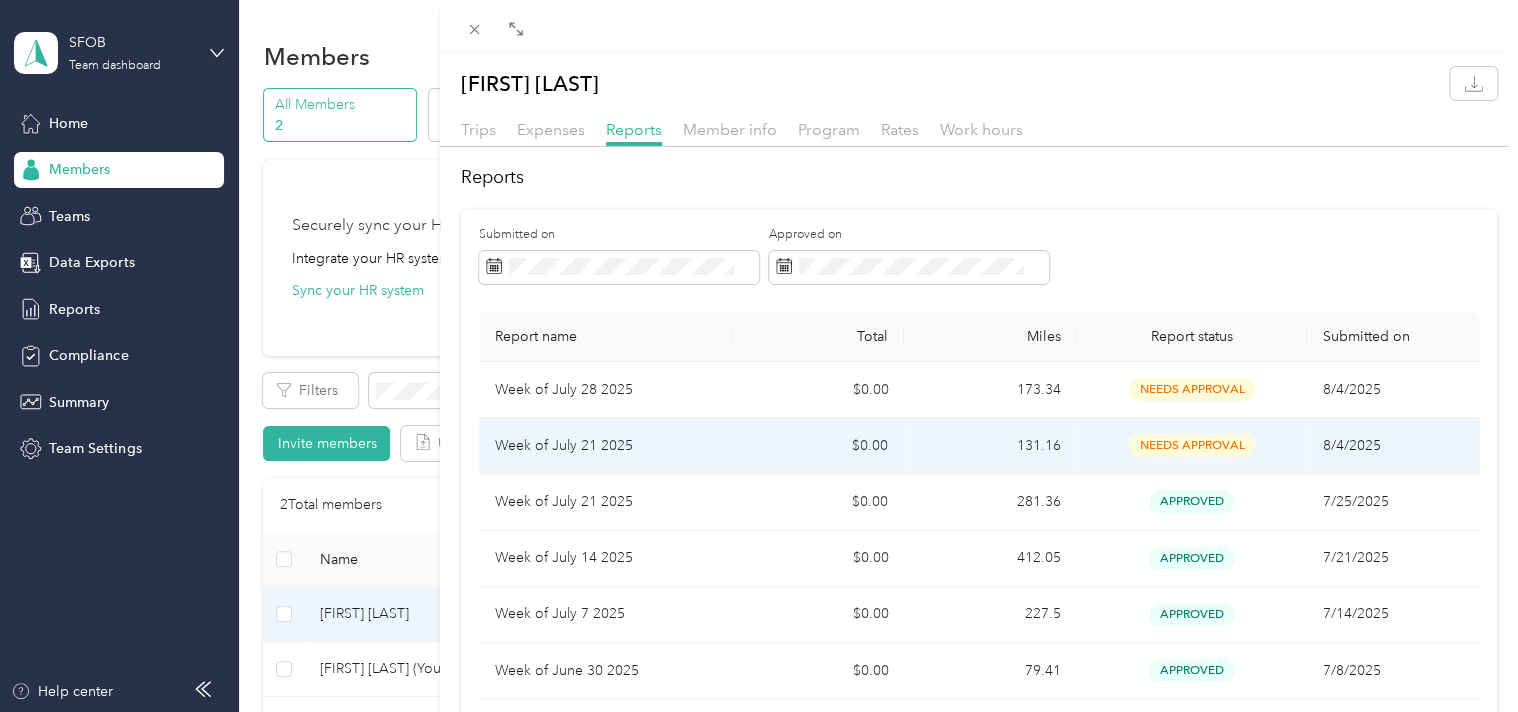 click on "$0.00" at bounding box center (818, 446) 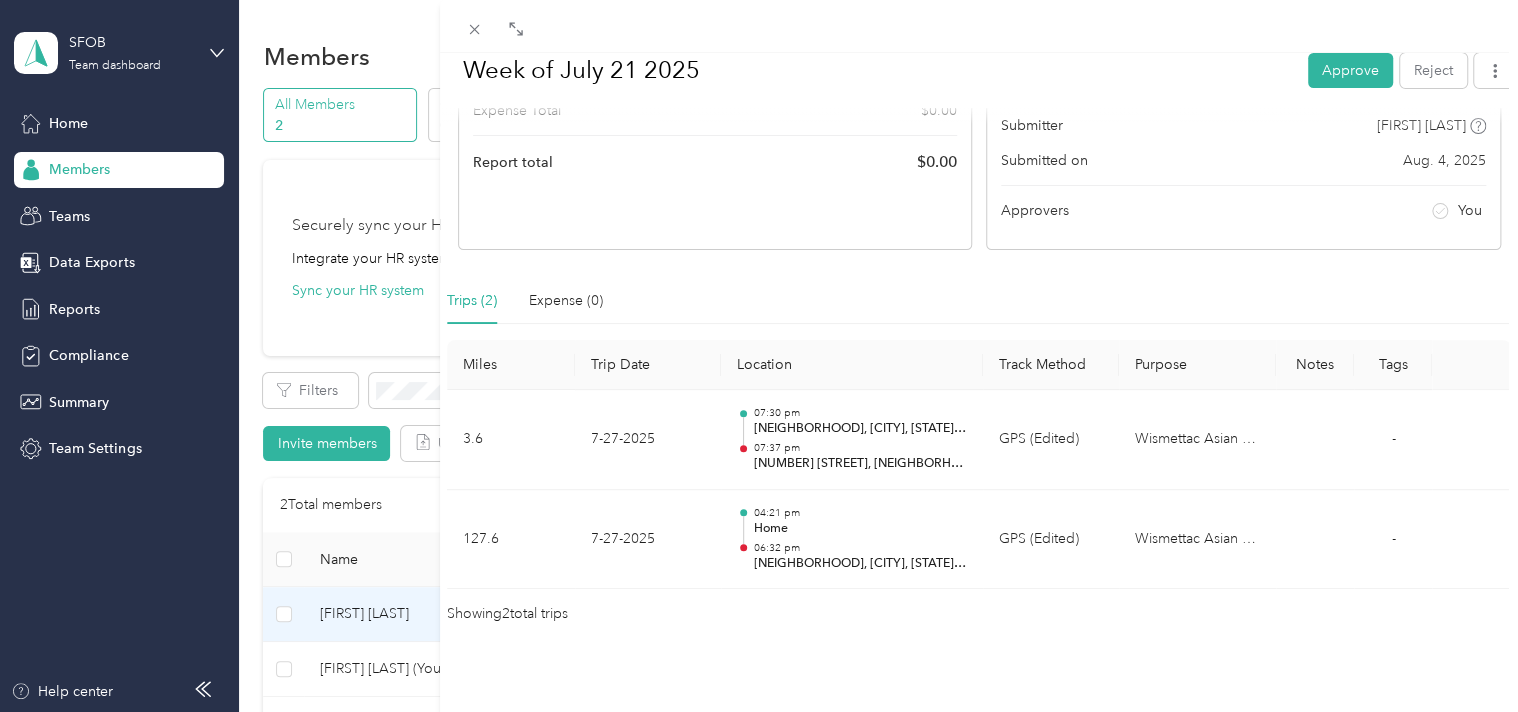 scroll, scrollTop: 0, scrollLeft: 0, axis: both 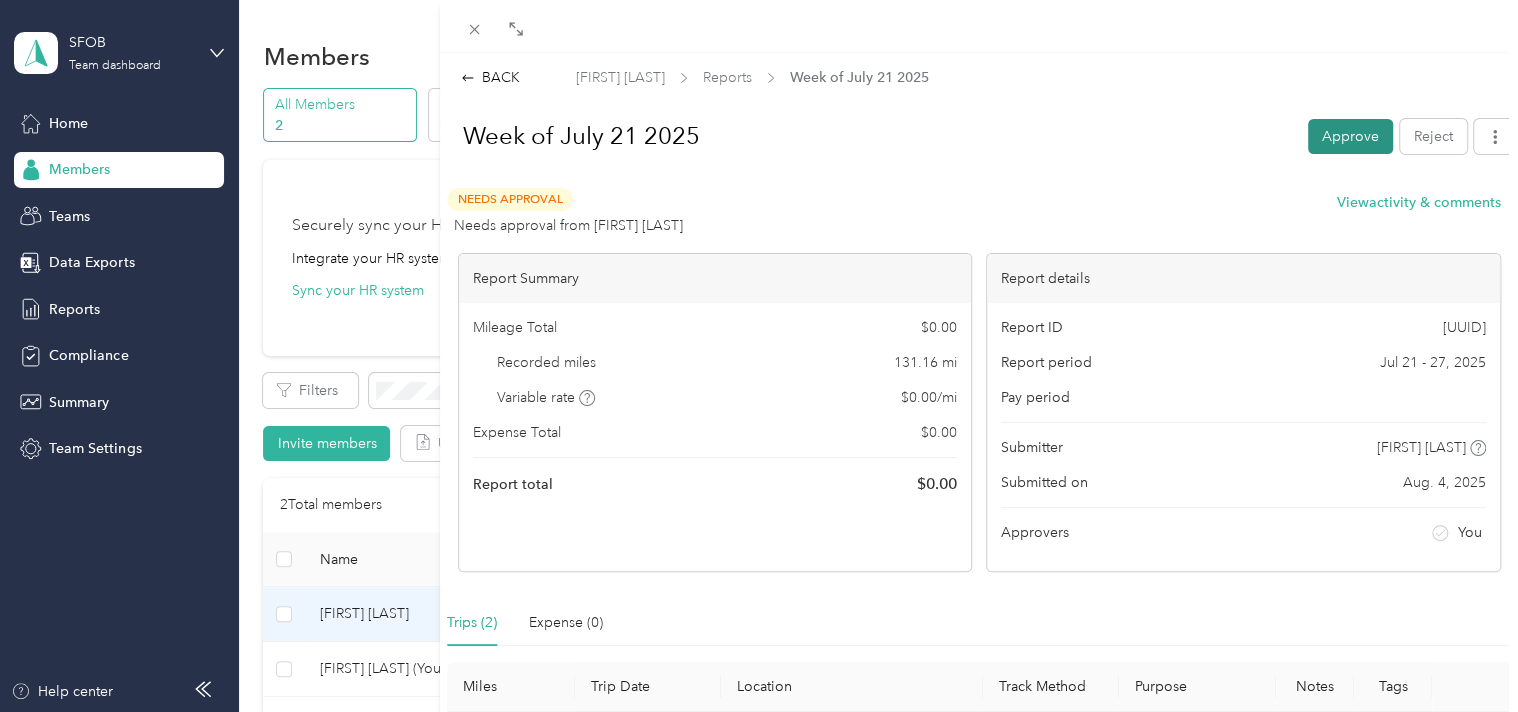 click on "Approve" at bounding box center [1350, 136] 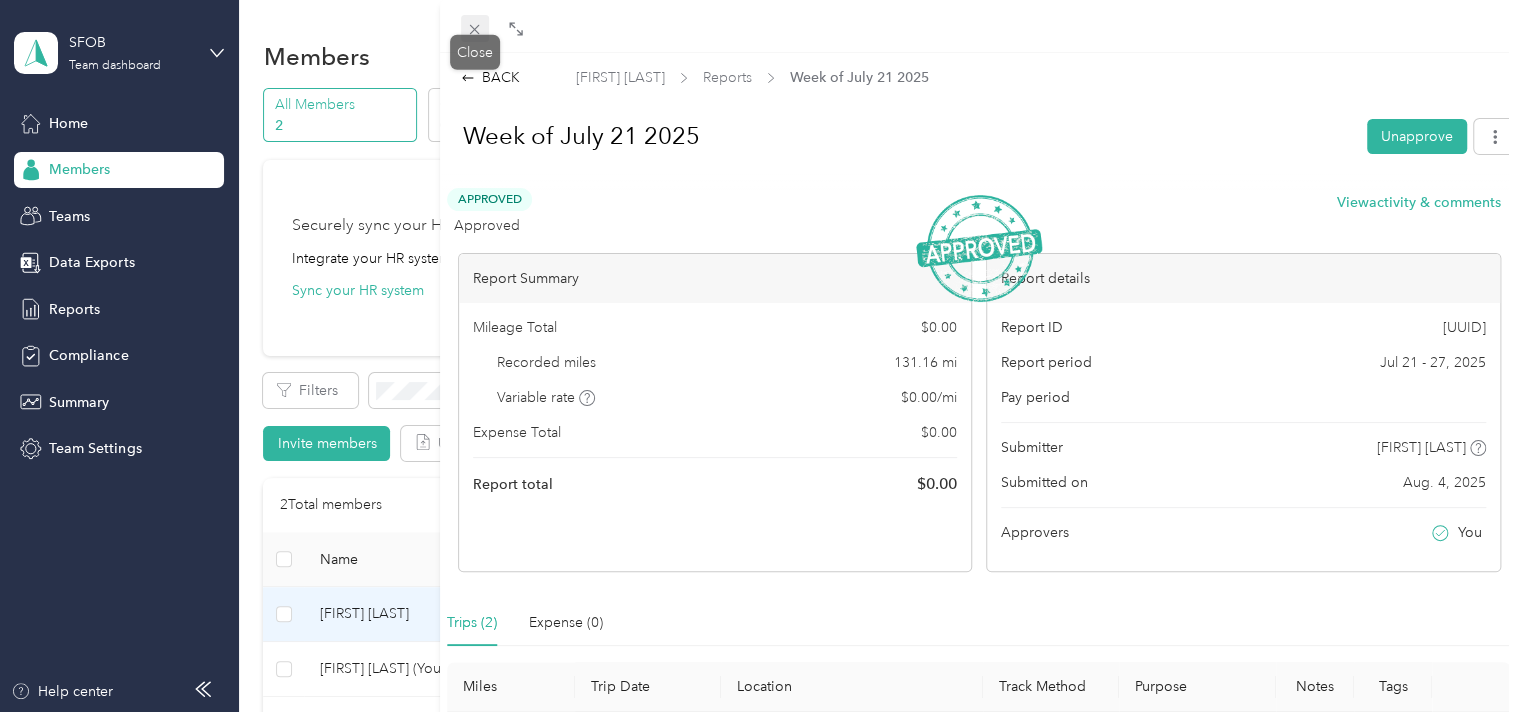 click 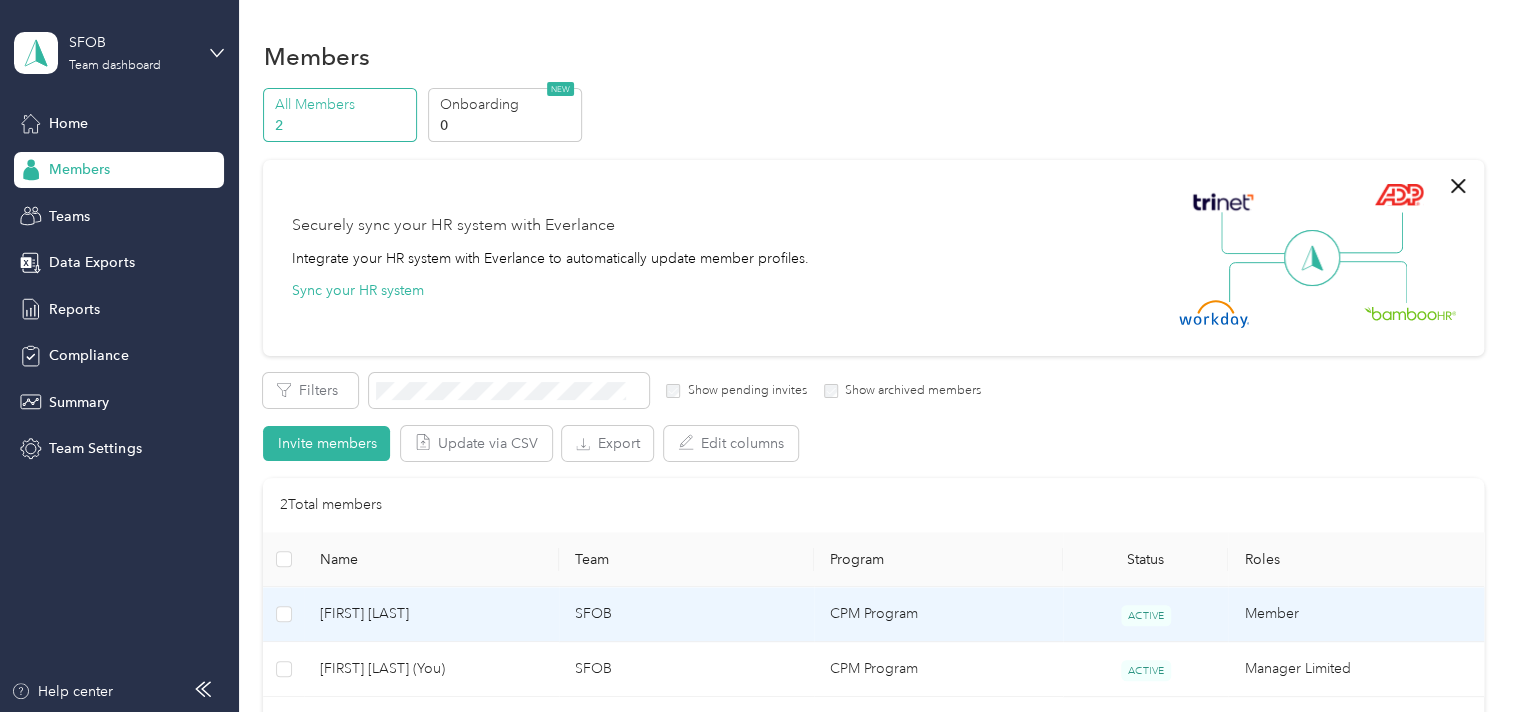 click on "CPM Program" at bounding box center [938, 614] 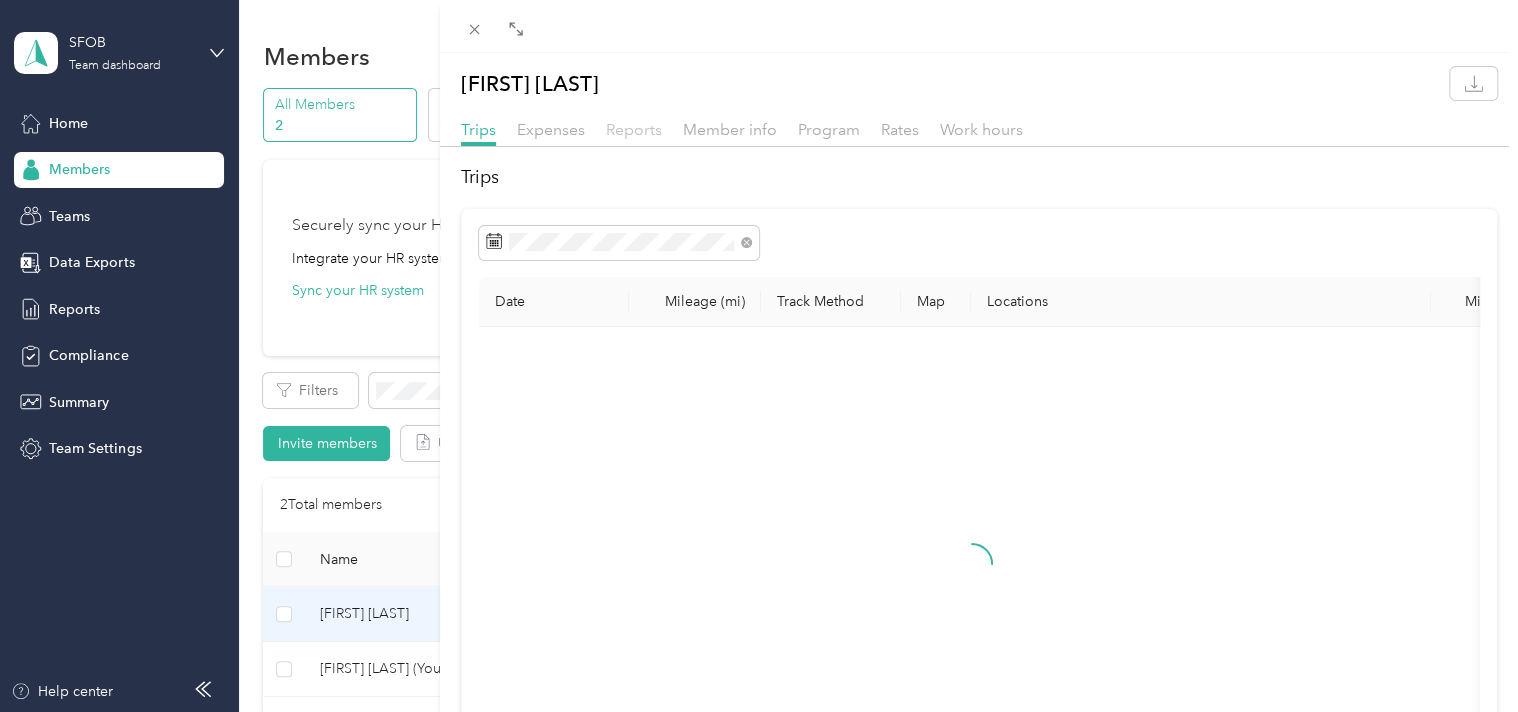click on "Reports" at bounding box center (634, 129) 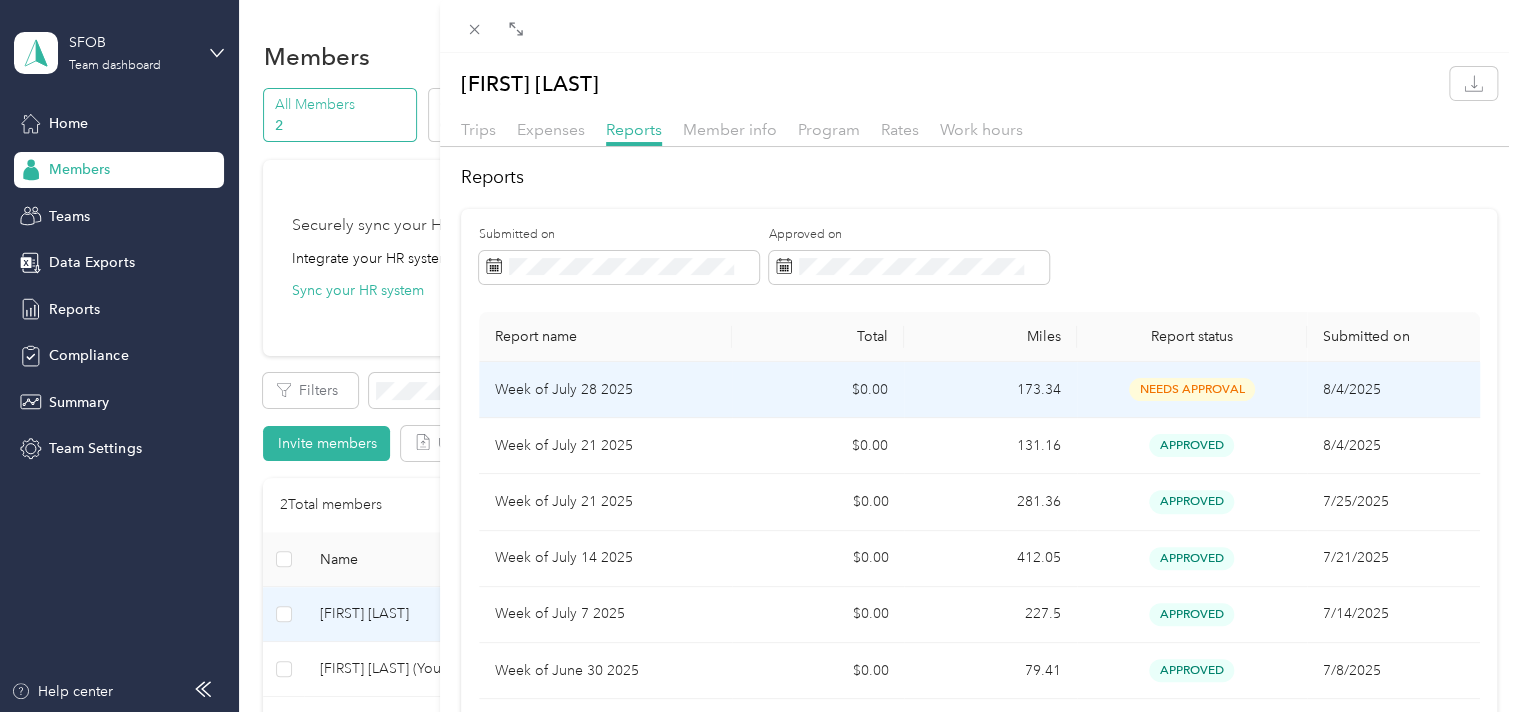 click on "Week of July 28 2025" at bounding box center [605, 390] 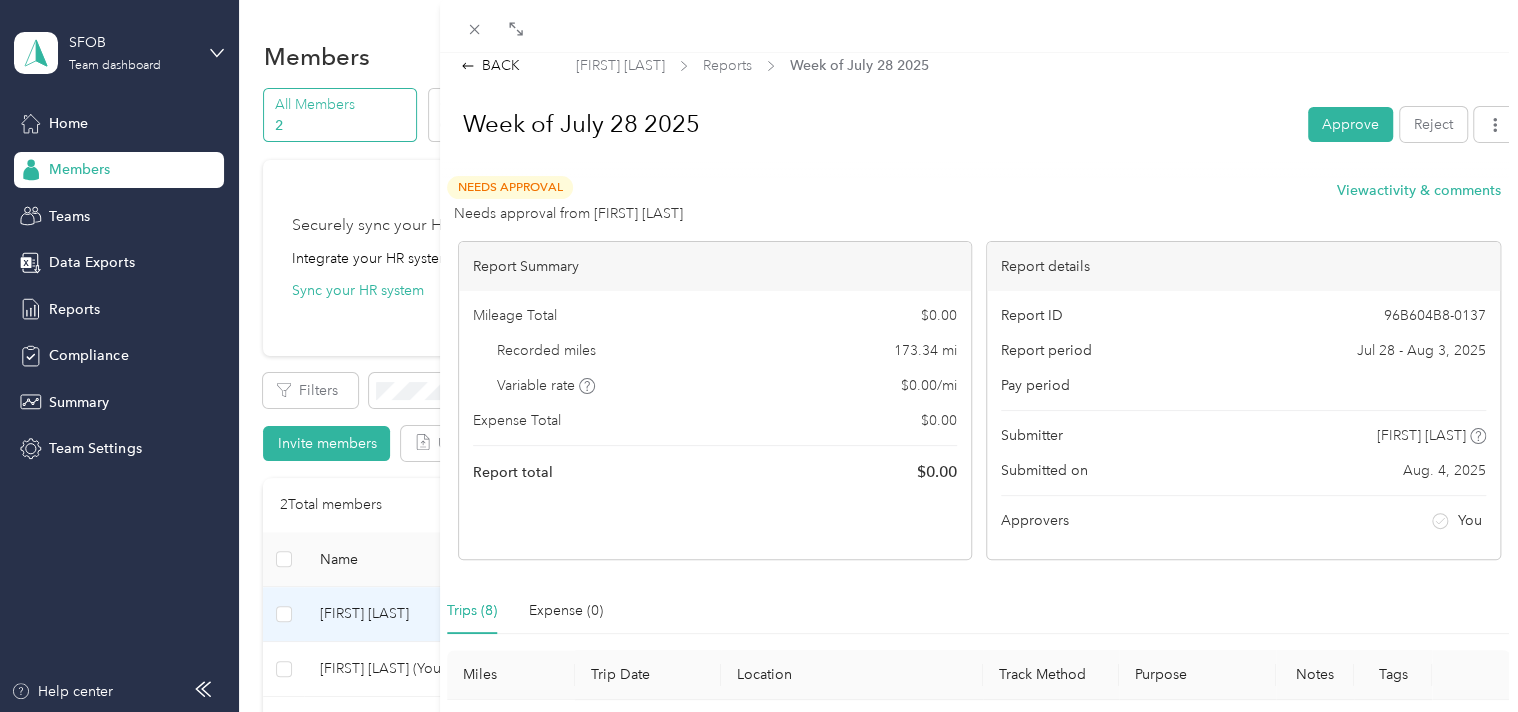 scroll, scrollTop: 0, scrollLeft: 0, axis: both 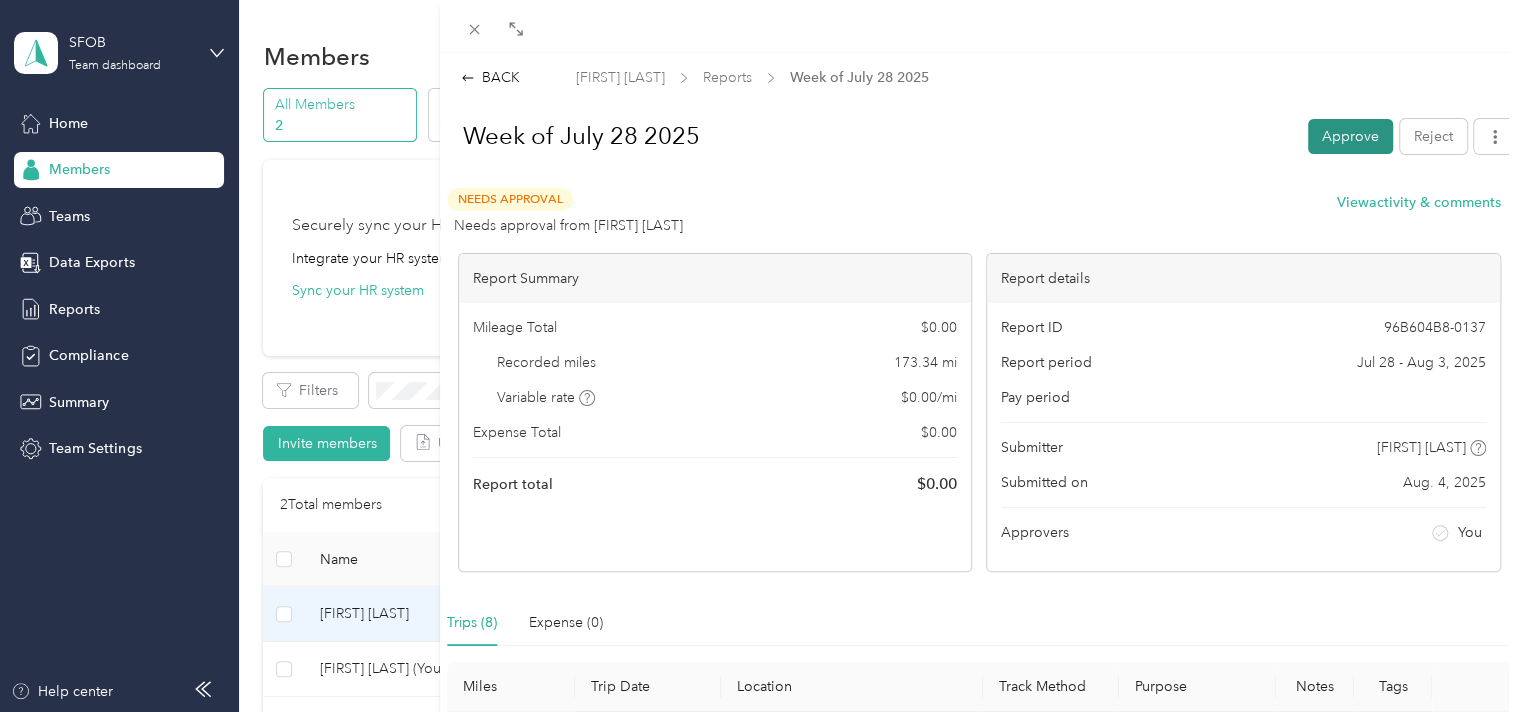 click on "Approve" at bounding box center (1350, 136) 